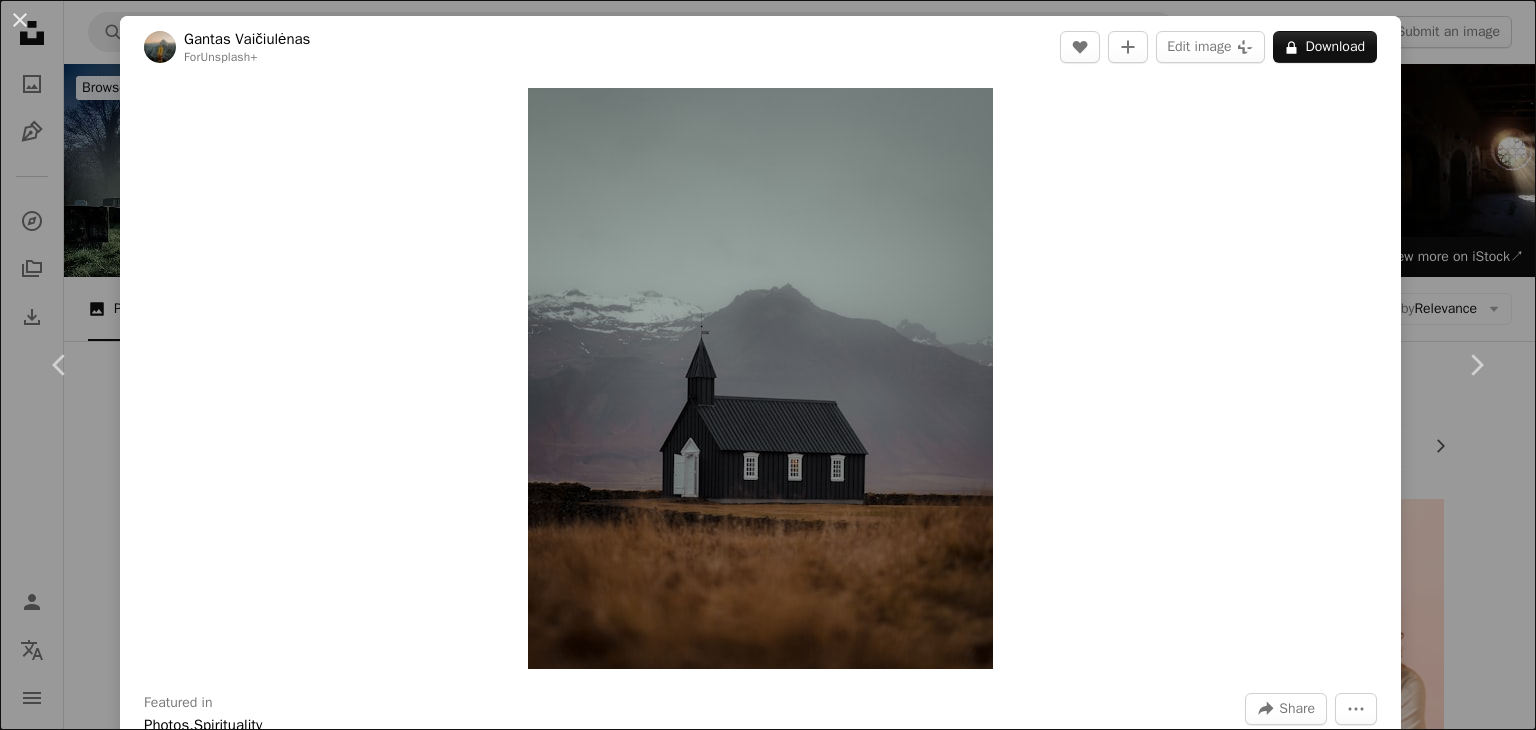 scroll, scrollTop: 701, scrollLeft: 0, axis: vertical 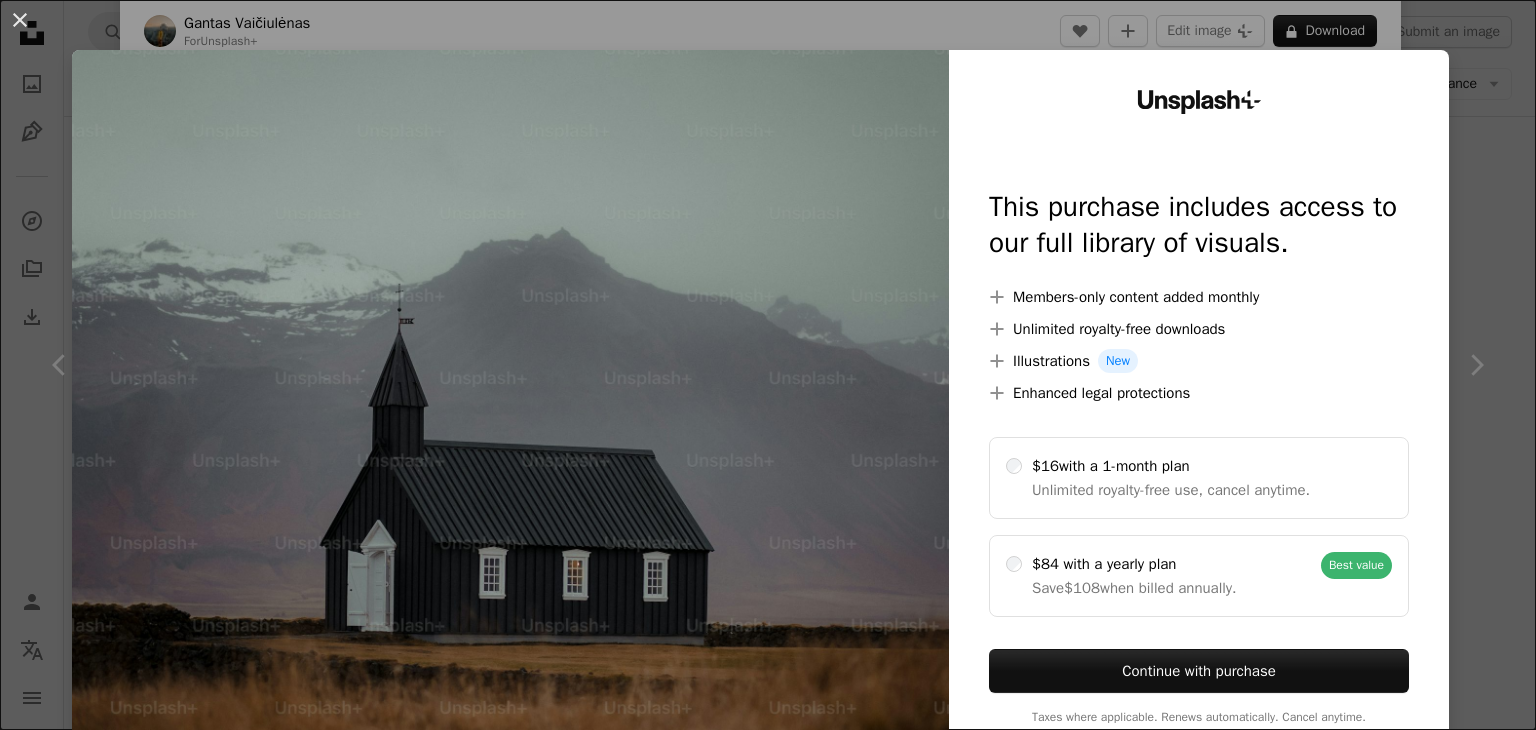 click on "An X shape Unsplash+ This purchase includes access to our full library of visuals. A plus sign Members-only content added monthly A plus sign Unlimited royalty-free downloads A plus sign Illustrations  New A plus sign Enhanced legal protections $16  with a 1-month plan Unlimited royalty-free use, cancel anytime. $84   with a yearly plan Save  $108  when billed annually. Best value Continue with purchase Taxes where applicable. Renews automatically. Cancel anytime." at bounding box center (768, 365) 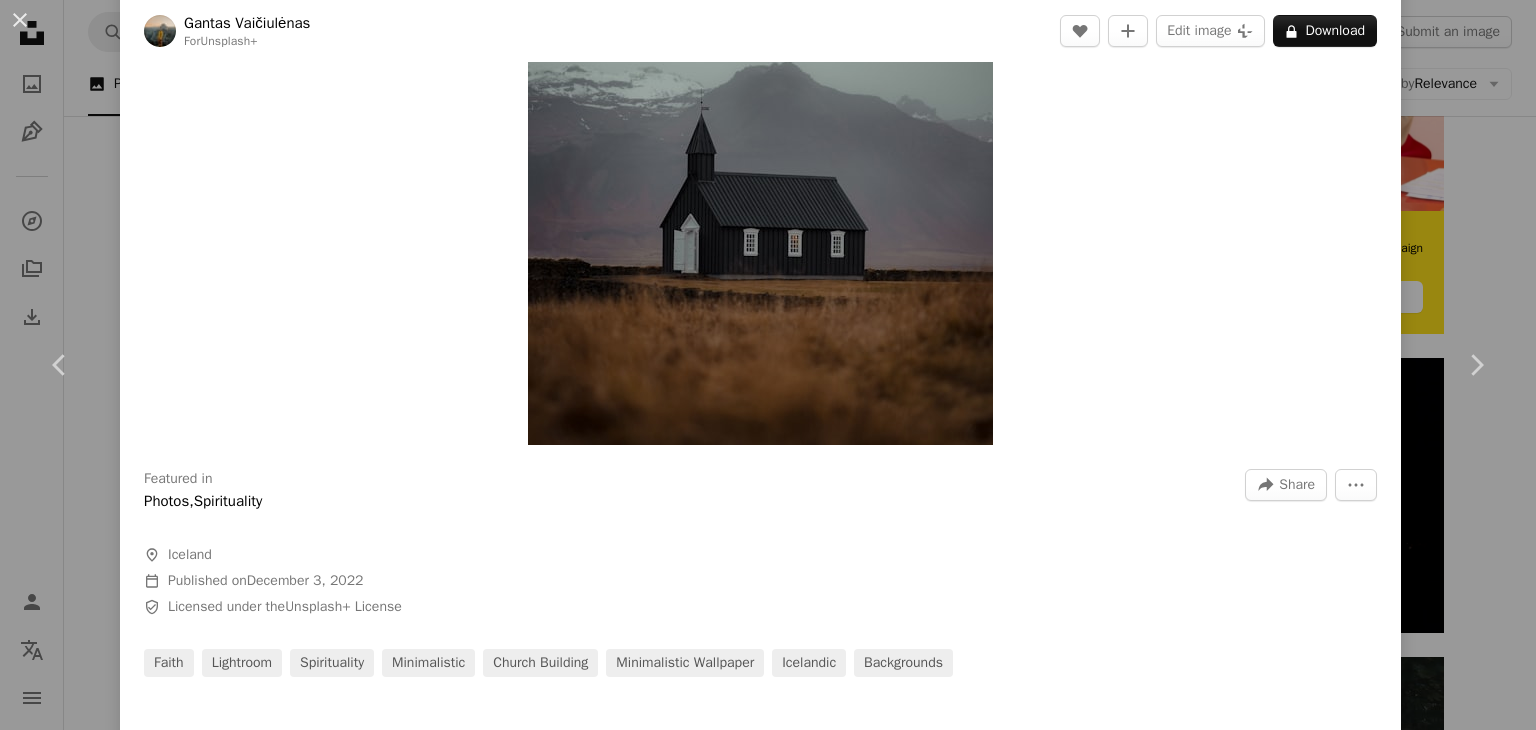 click on "An X shape Chevron left Chevron right [FIRST] [LAST] For  Unsplash+ A heart A plus sign Edit image   Plus sign for Unsplash+ A lock   Download Zoom in Featured in Photos ,  Spirituality A forward-right arrow Share More Actions A map marker Iceland Calendar outlined Published on  December 3, 2022 Safety Licensed under the  Unsplash+ License faith lightroom spirituality minimalistic church building minimalistic wallpaper icelandic Backgrounds From this series Plus sign for Unsplash+ Related images Plus sign for Unsplash+ [FIRST] [LAST] For  Unsplash+ A lock   Download Plus sign for Unsplash+ A heart A plus sign [FIRST] [LAST] For  Unsplash+ A lock   Download Plus sign for Unsplash+ A heart A plus sign [FIRST] [LAST] For  Unsplash+ A lock   Download Plus sign for Unsplash+ A heart A plus sign Getty Images For  Unsplash+ A lock   Download Plus sign for Unsplash+ A heart A plus sign [FIRST] [LAST] For  Unsplash+ A lock   Download Plus sign for Unsplash+ A heart A plus sign For" at bounding box center (768, 365) 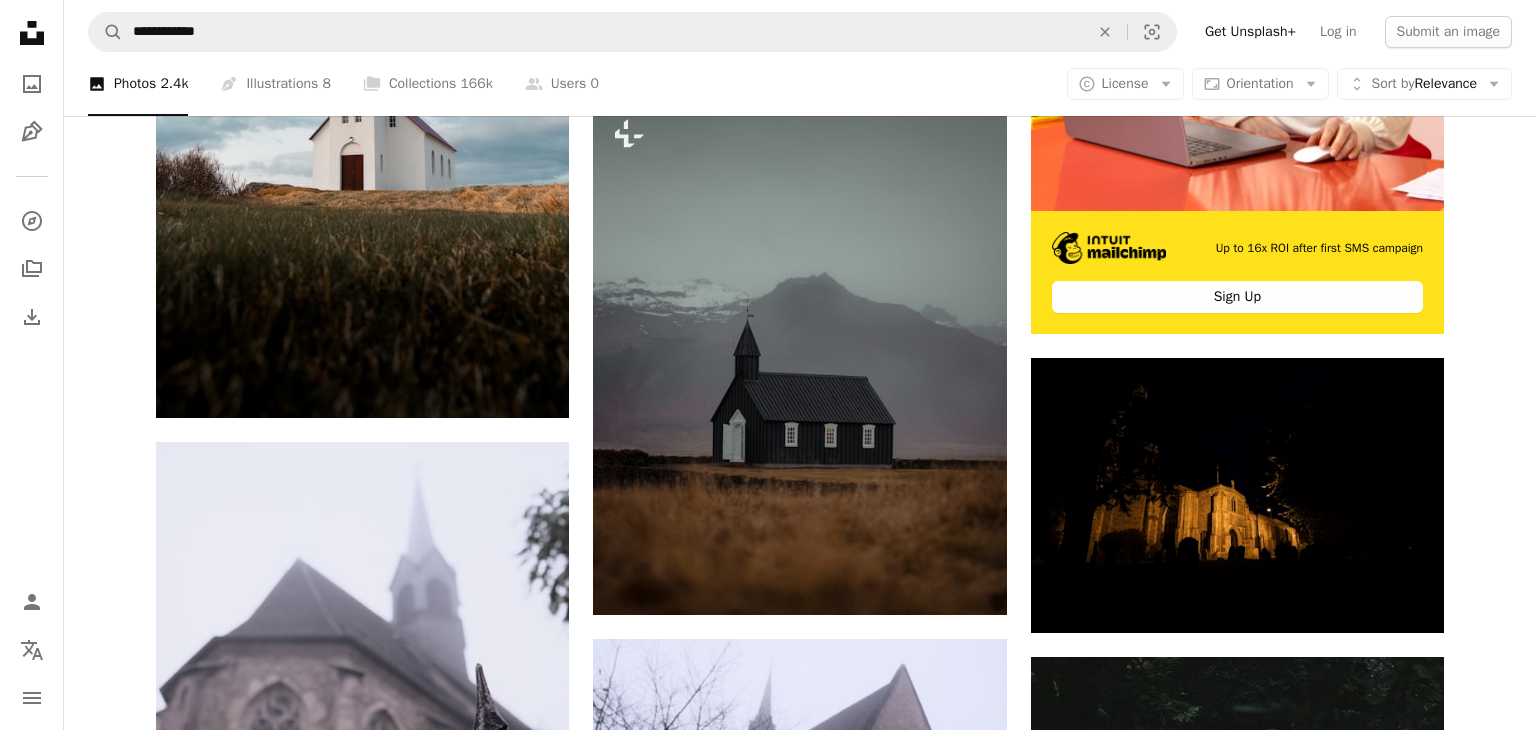 scroll, scrollTop: 701, scrollLeft: 0, axis: vertical 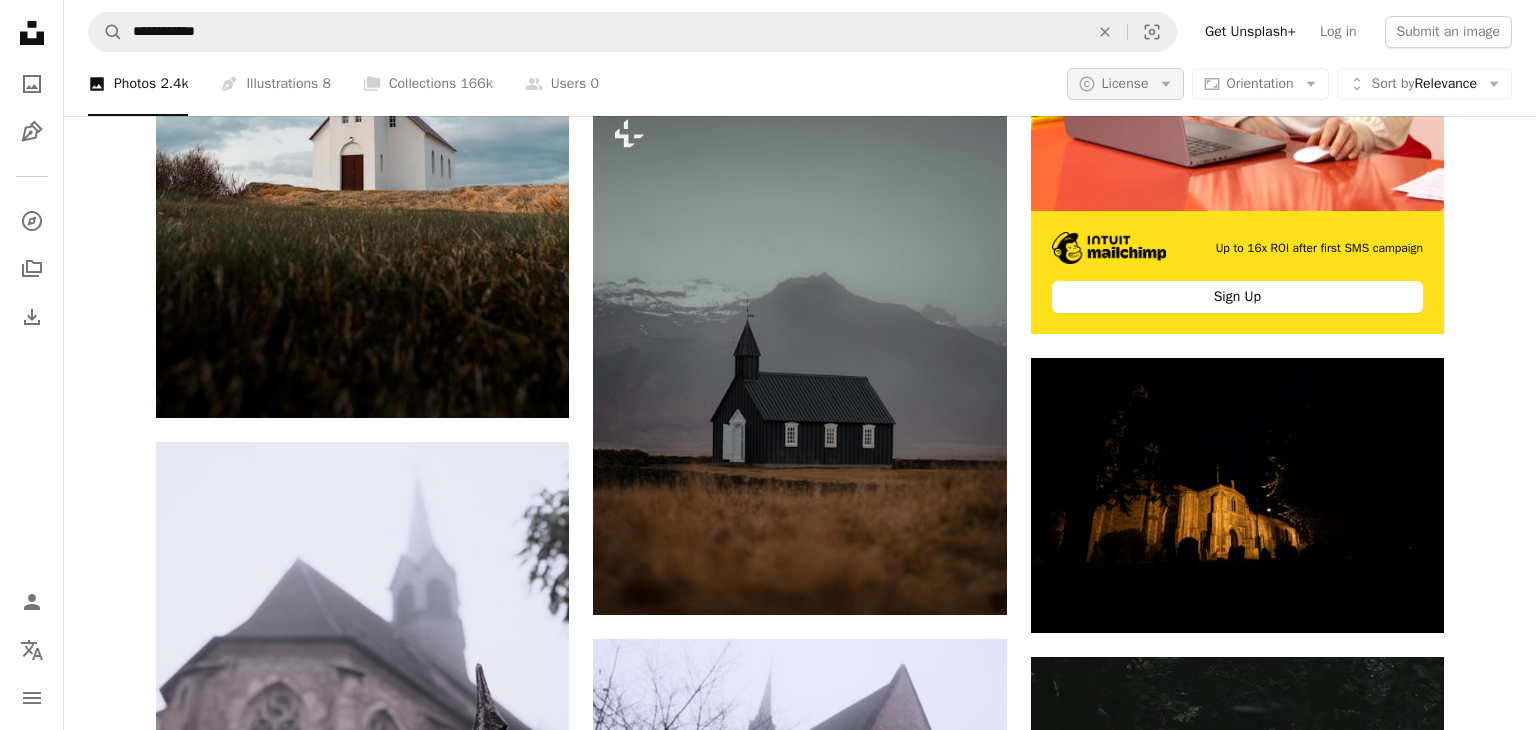 click on "Arrow down" 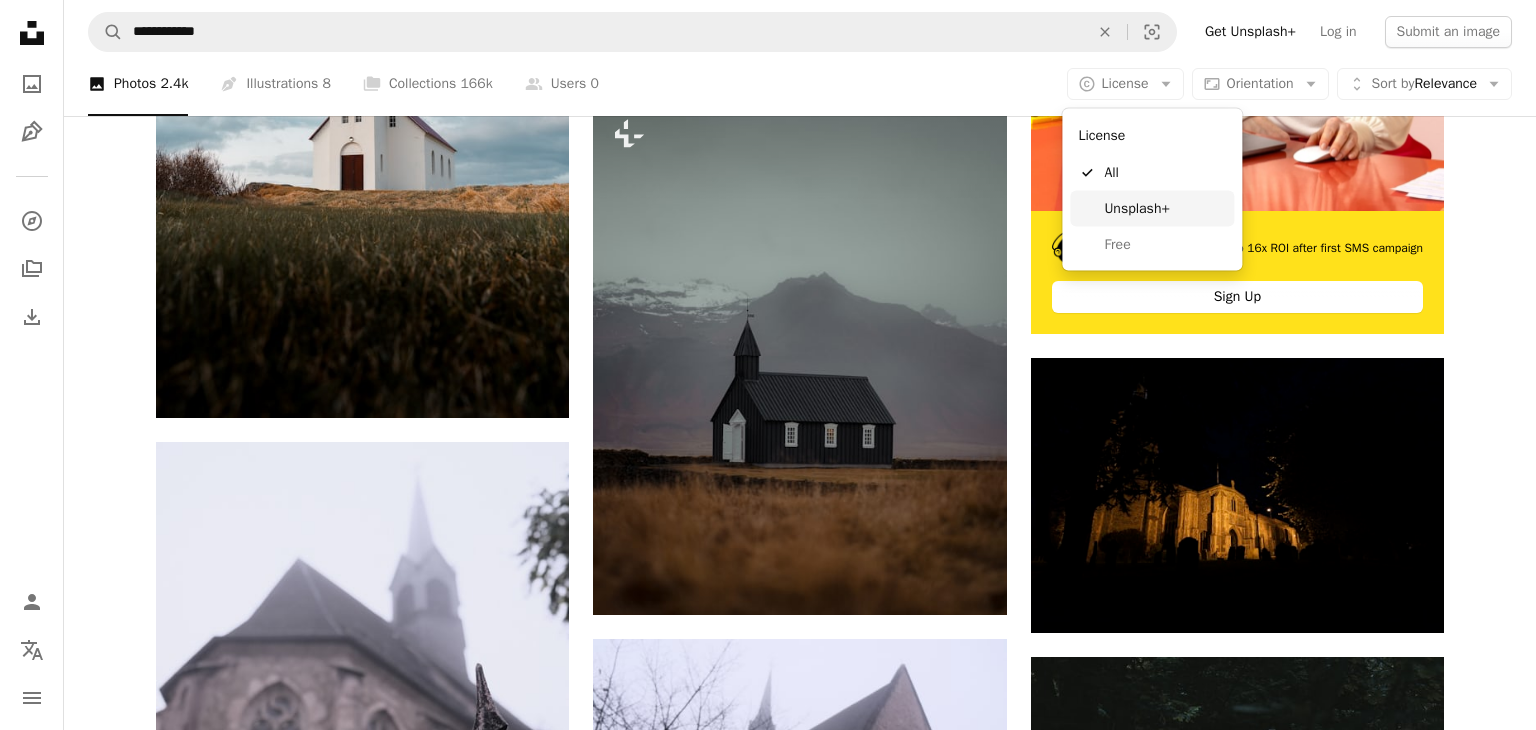 click on "Free" at bounding box center (1165, 245) 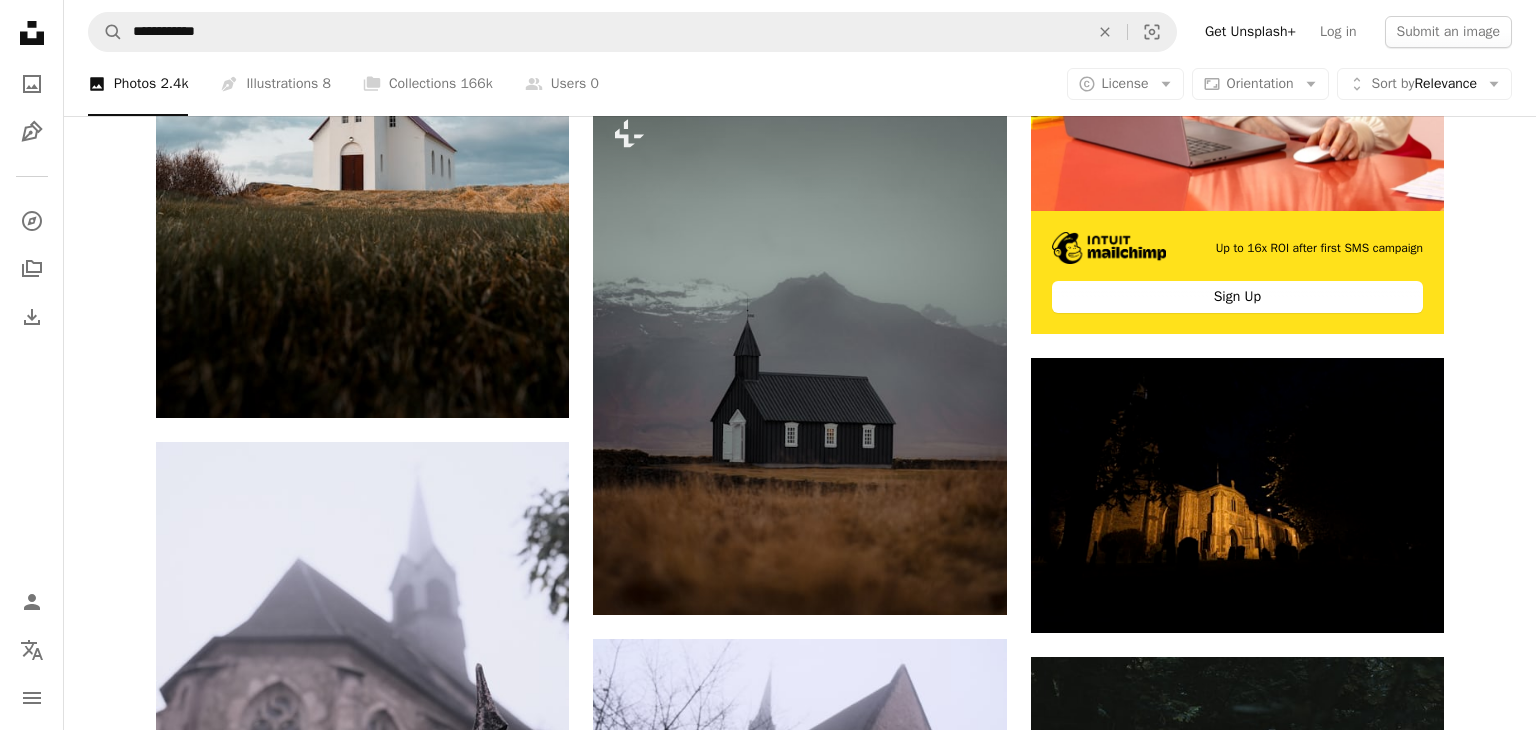 scroll, scrollTop: 0, scrollLeft: 0, axis: both 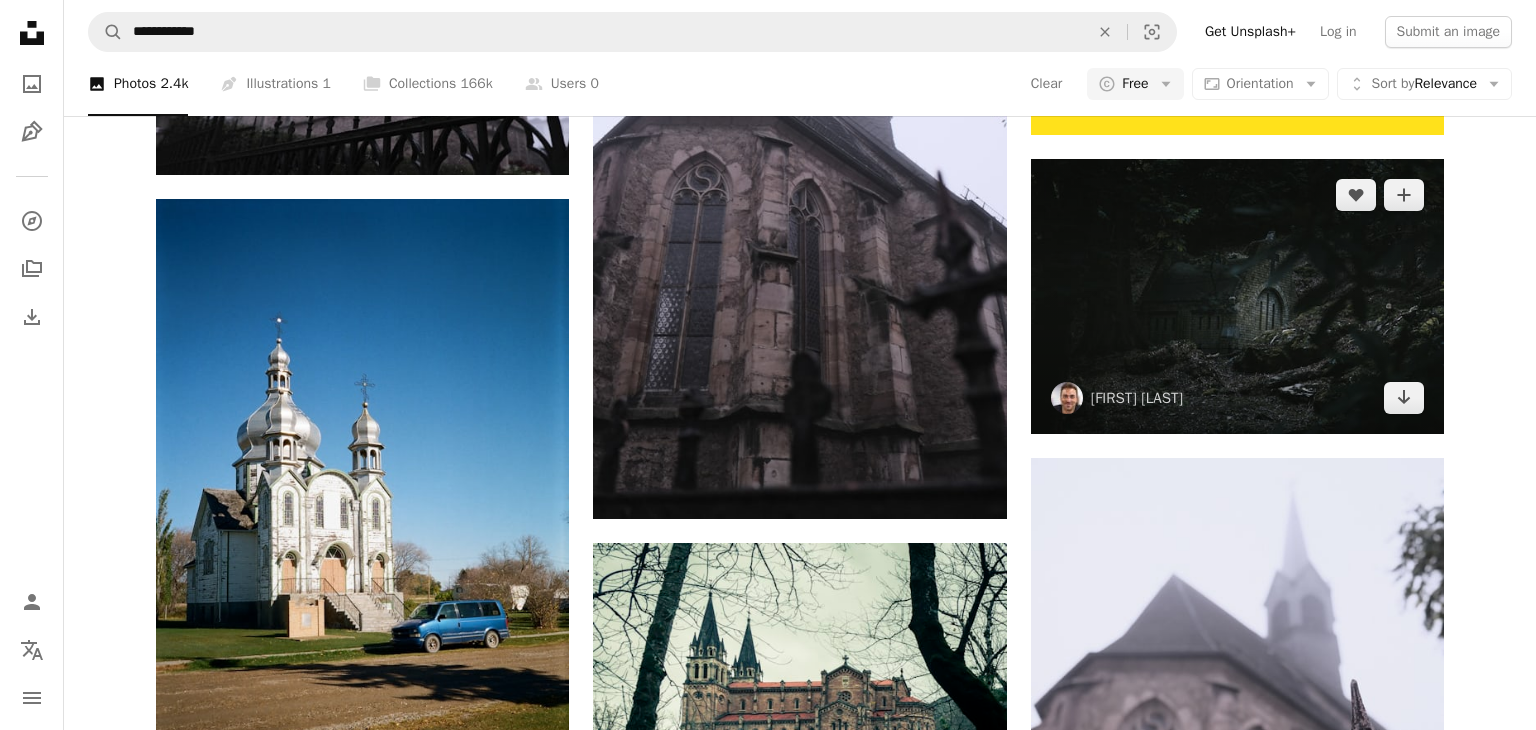 click at bounding box center (1237, 296) 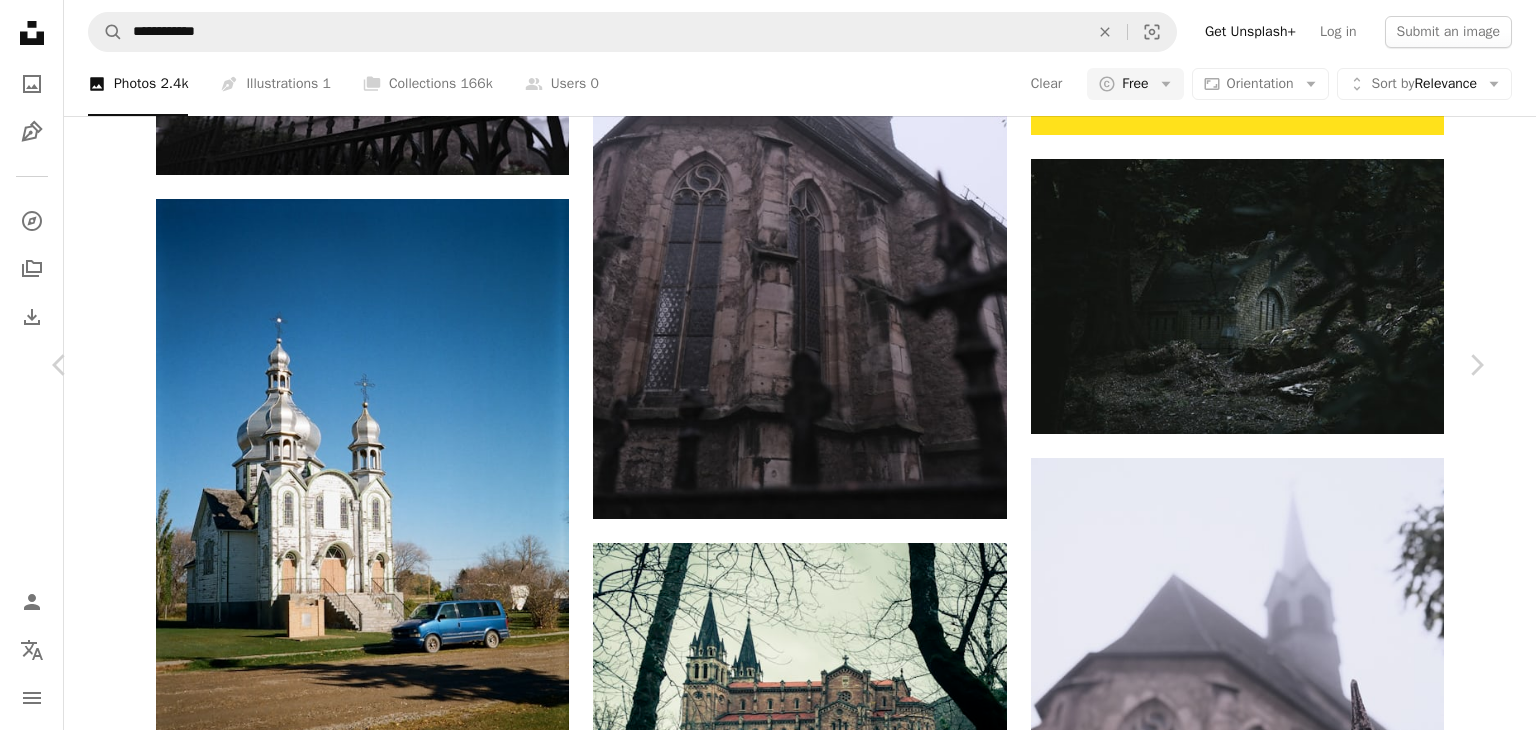 click on "An X shape Chevron left Chevron right [FIRST] [LAST] For  Unsplash+ A heart A plus sign Edit image   Plus sign for Unsplash+ A lock   Download Zoom in Views 1,064,045 Downloads 5,275 Featured in Photos ,  Spirituality A forward-right arrow Share More Actions A map marker Iceland Calendar outlined Published on  December 3, 2022 Safety Licensed under the  Unsplash+ License faith lightroom spirituality minimalistic church building minimalistic wallpaper icelandic Backgrounds From this series Plus sign for Unsplash+ Related images Plus sign for Unsplash+ [FIRST] [LAST] For  Unsplash+ A lock   Download Plus sign for Unsplash+ A heart A plus sign [FIRST] [LAST] For  Unsplash+ A lock   Download Plus sign for Unsplash+ A heart A plus sign [FIRST] [LAST] For  Unsplash+ A lock   Download Plus sign for Unsplash+ A heart A plus sign Getty Images For  Unsplash+ A lock   Download Plus sign for Unsplash+ A heart A plus sign [FIRST] [LAST] For  Unsplash+ A lock   Download Plus sign for Unsplash+ A heart A plus sign For" at bounding box center (768, 4922) 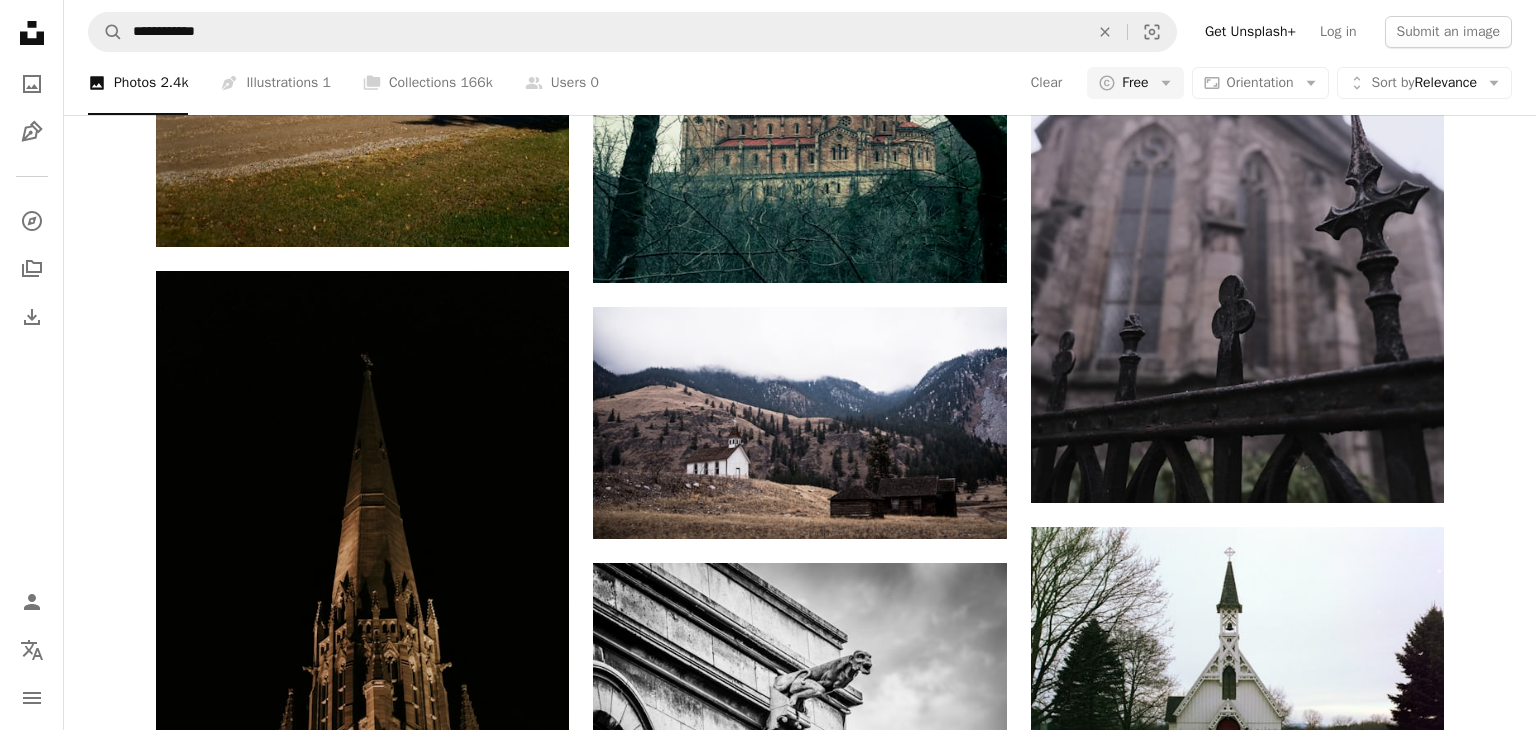 scroll, scrollTop: 1530, scrollLeft: 0, axis: vertical 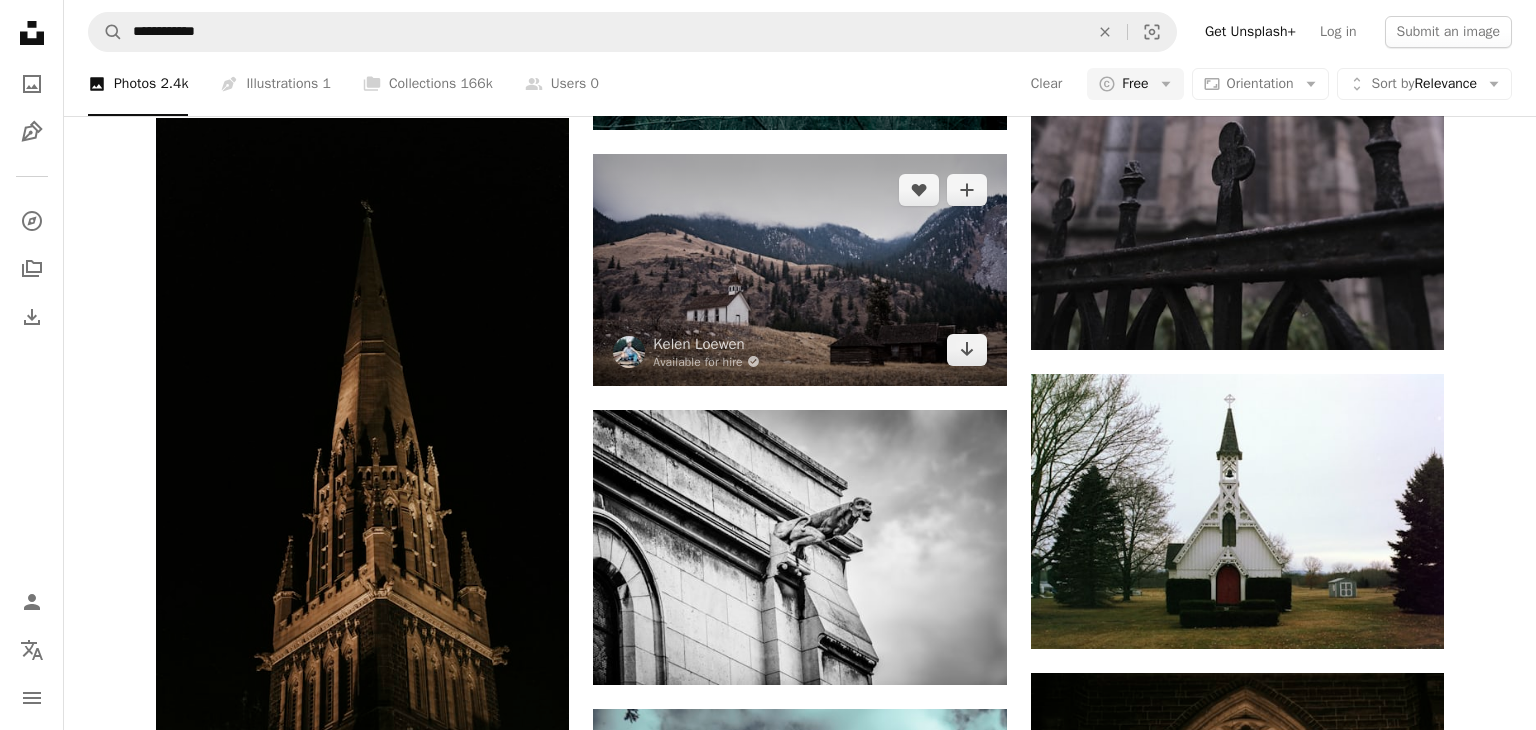 click at bounding box center (799, 270) 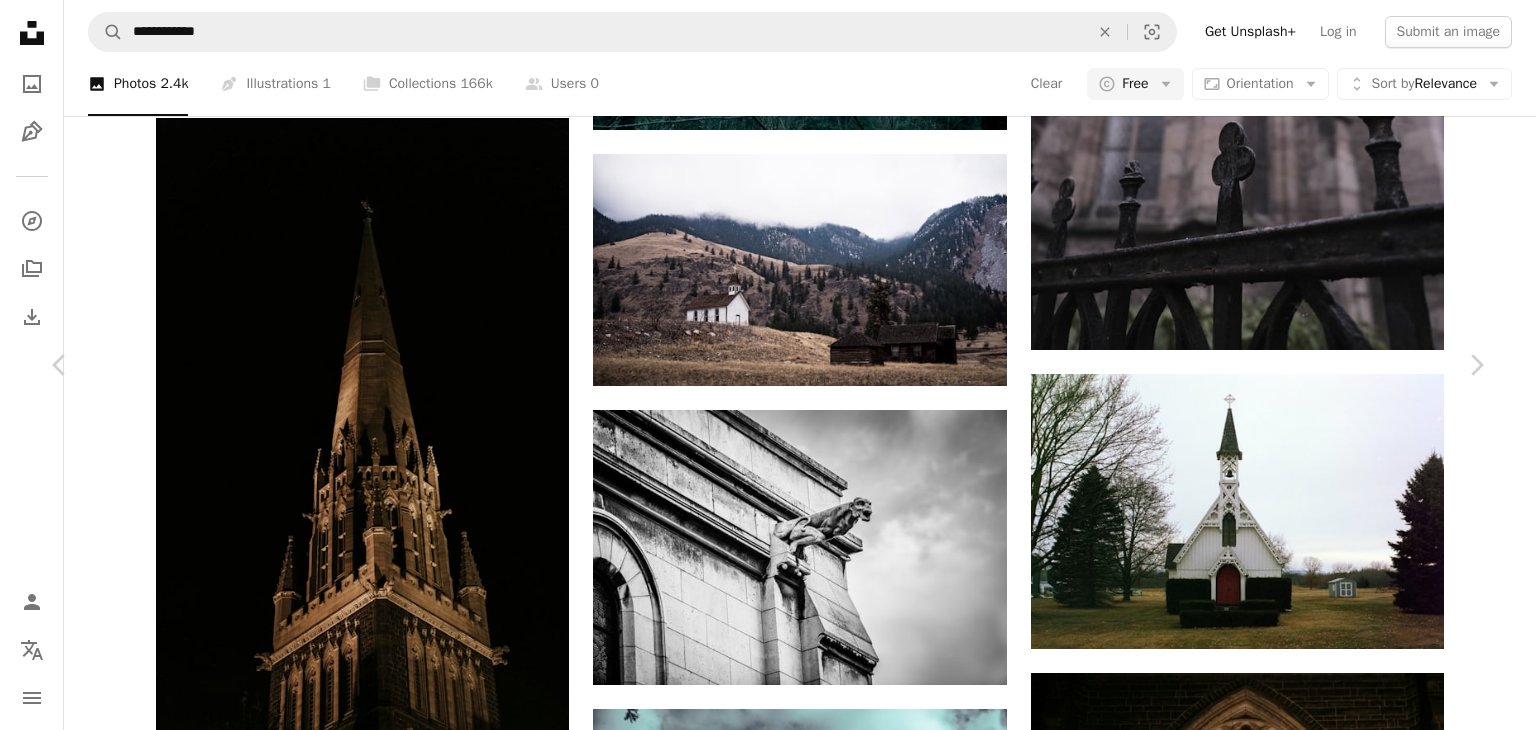 click on "Download free" at bounding box center [1287, 3876] 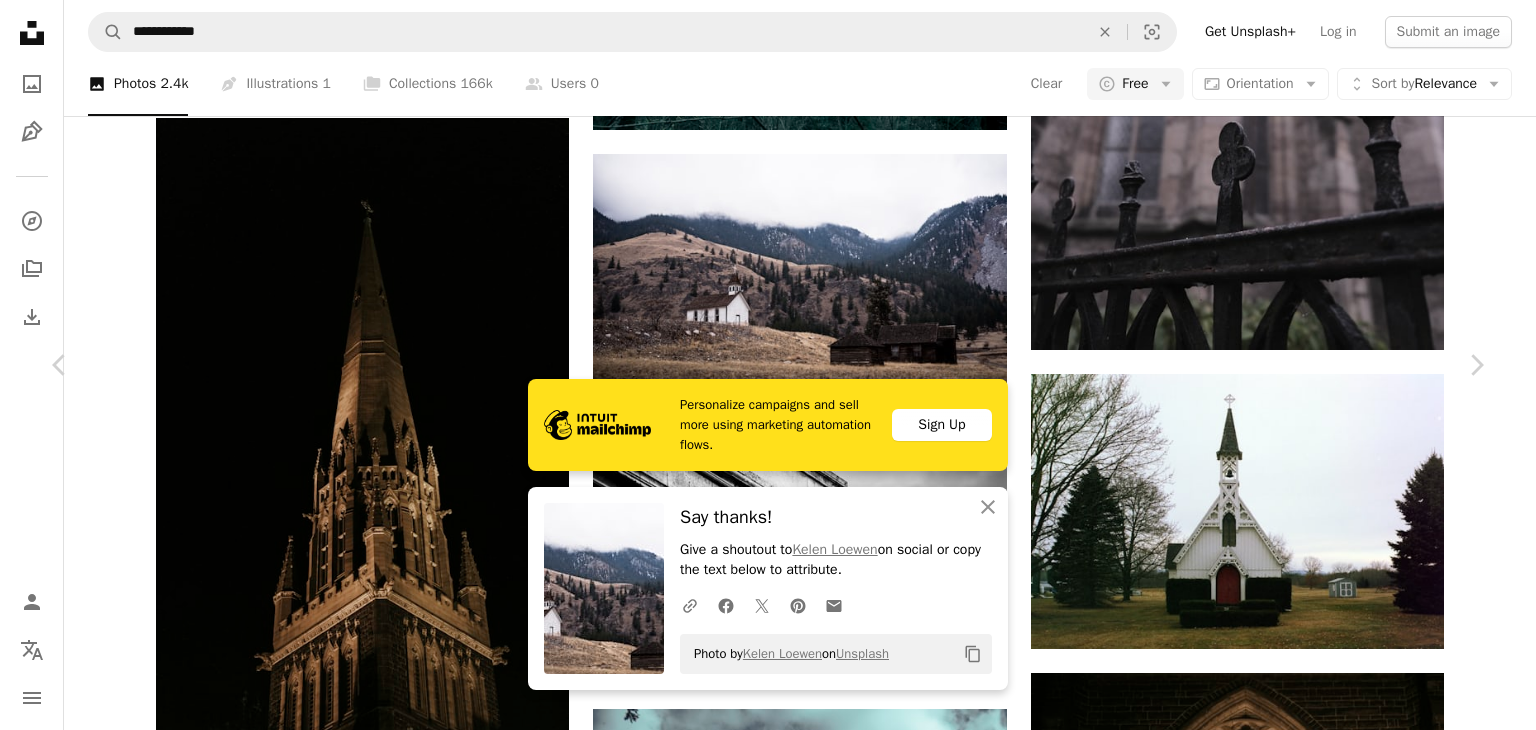 click on "An X shape Chevron left Chevron right Personalize campaigns and sell more using marketing automation flows. Sign Up An X shape Close Say thanks! Give a shoutout to  [FIRST] [LAST]  on social or copy the text below to attribute. A URL sharing icon (chains) Facebook icon X (formerly Twitter) icon Pinterest icon An envelope Photo by  [FIRST] [LAST]  on  Unsplash
Copy content [FIRST] [LAST] Available for hire A checkmark inside of a circle A heart A plus sign Edit image   Plus sign for Unsplash+ Download free Chevron down Zoom in Views 435,249 Downloads 2,325 A forward-right arrow Share Info icon Info More Actions ig @kapturethelight
Lonely church in the countryside. A map marker Hedley, Canada Calendar outlined Published on  December 29, 2017 Safety Free to use under the  Unsplash License forest building house mountains clouds earth desert church trees cross canada globe scary spooky country traveling moody abandoned architecture grey Public domain images Browse premium related images on iStock  |   ↗ For" at bounding box center [768, 4194] 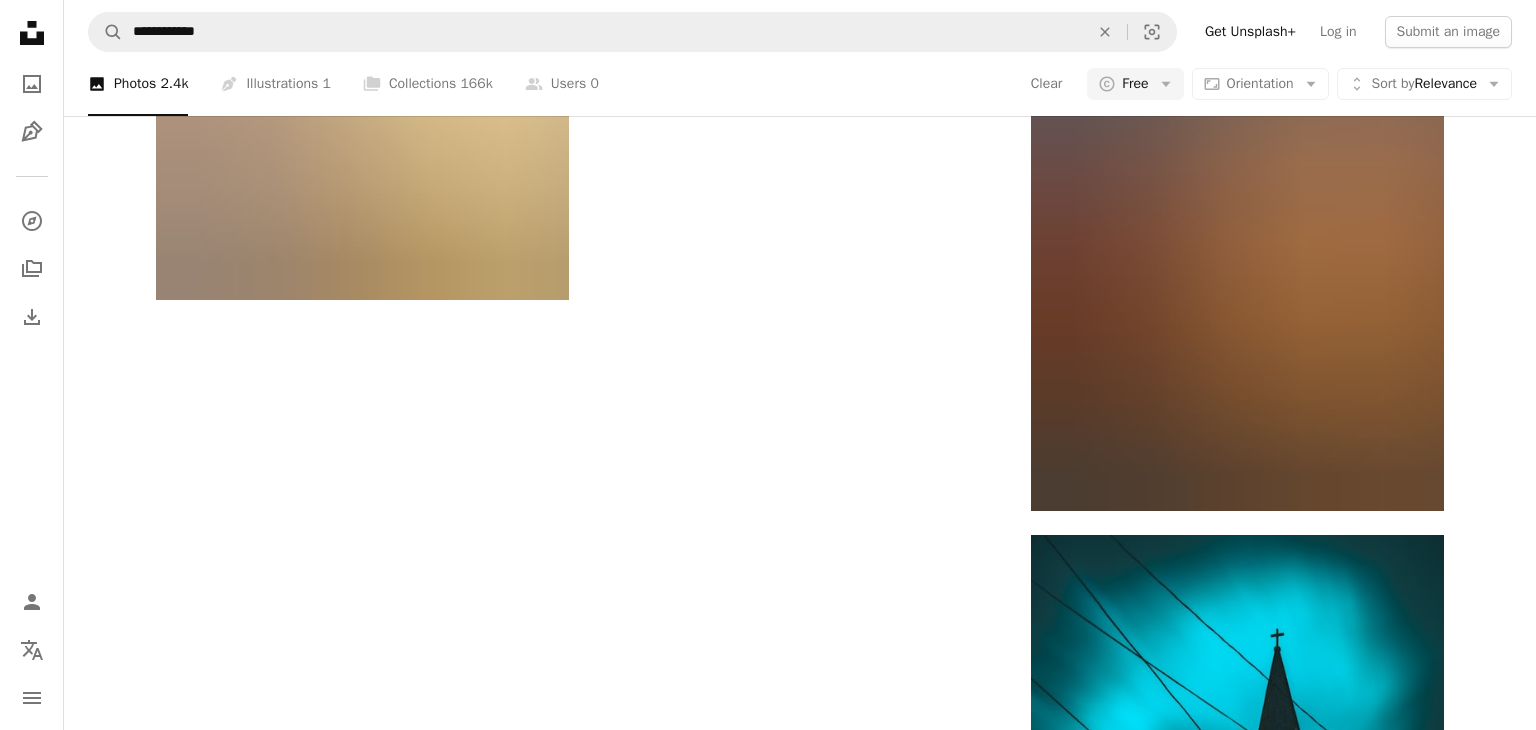 scroll, scrollTop: 4725, scrollLeft: 0, axis: vertical 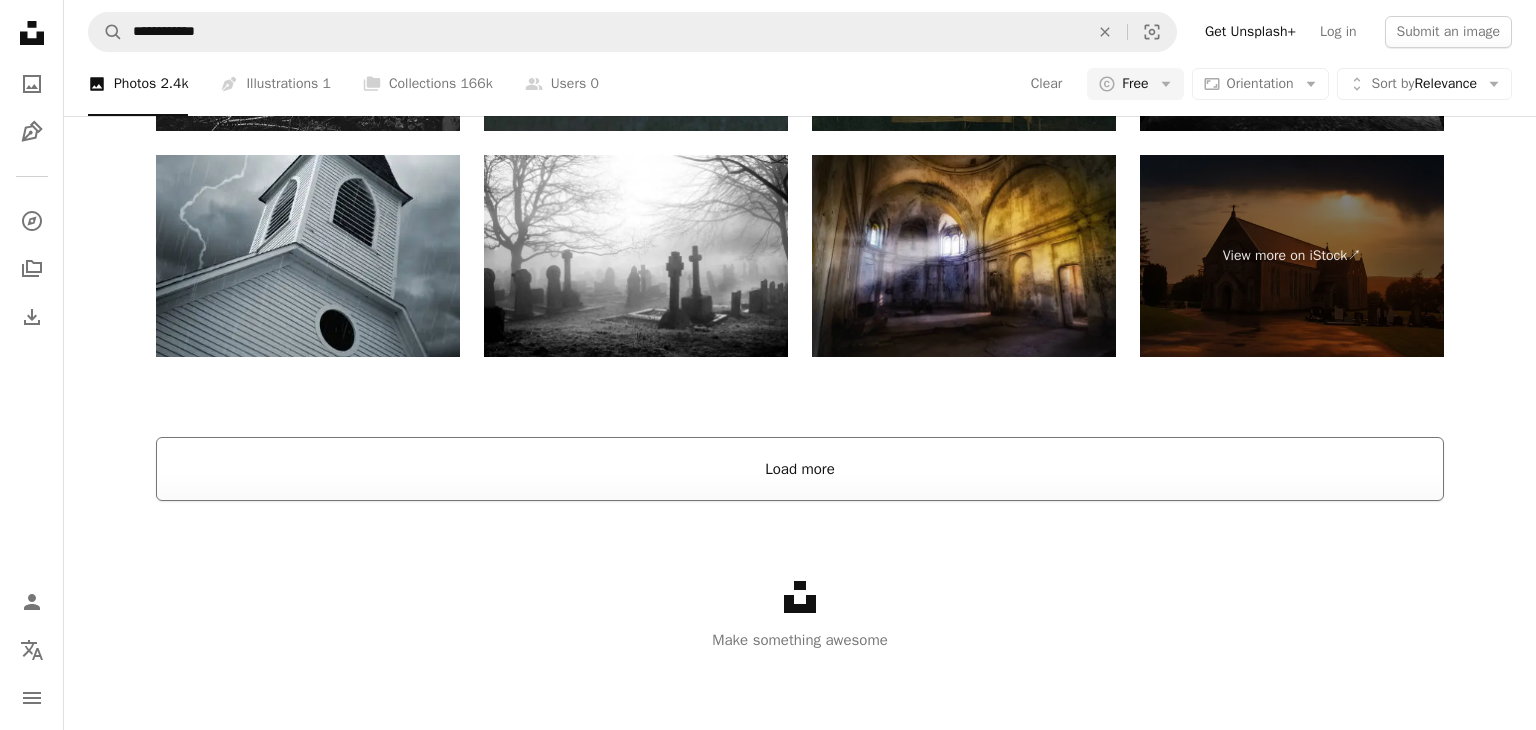 click on "Load more" at bounding box center [800, 469] 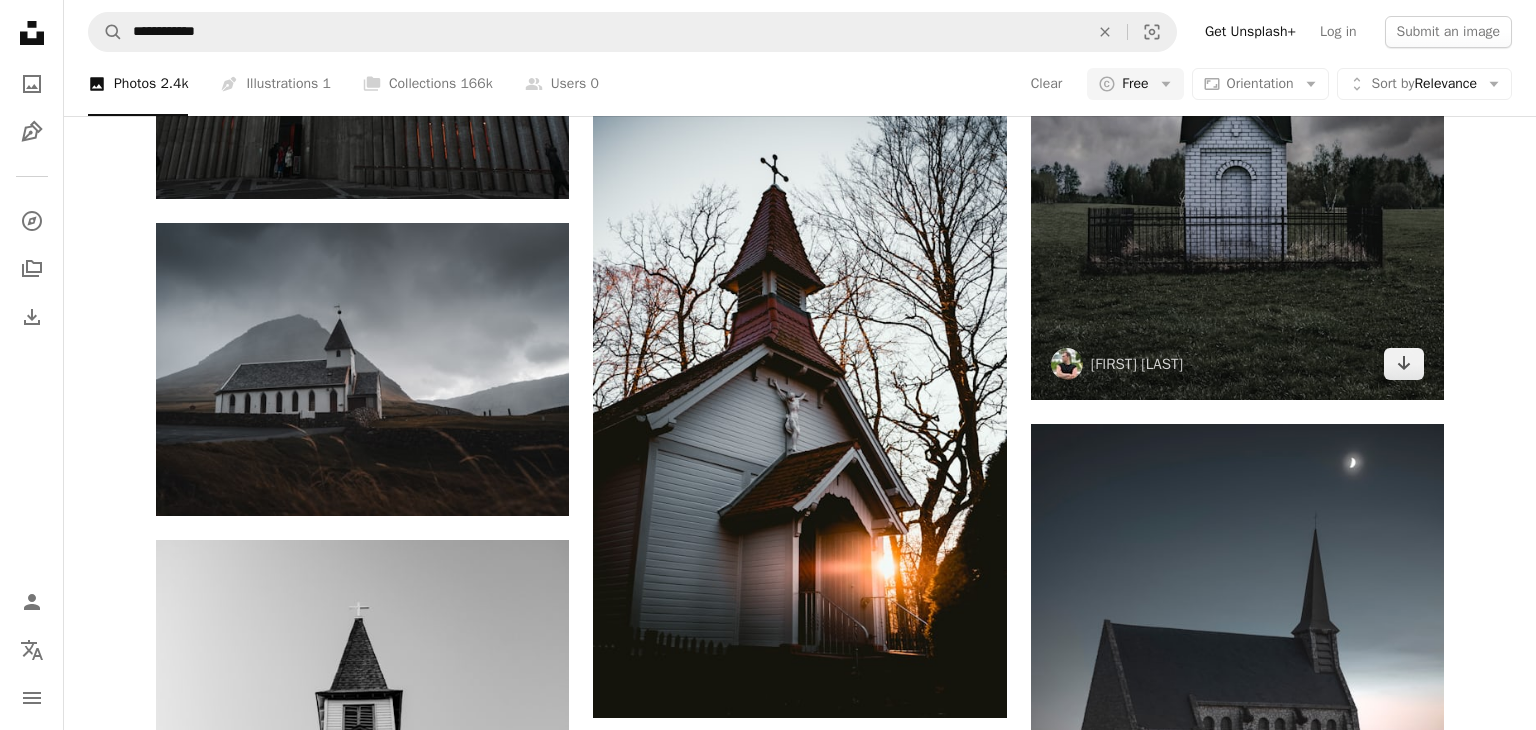 scroll, scrollTop: 4649, scrollLeft: 0, axis: vertical 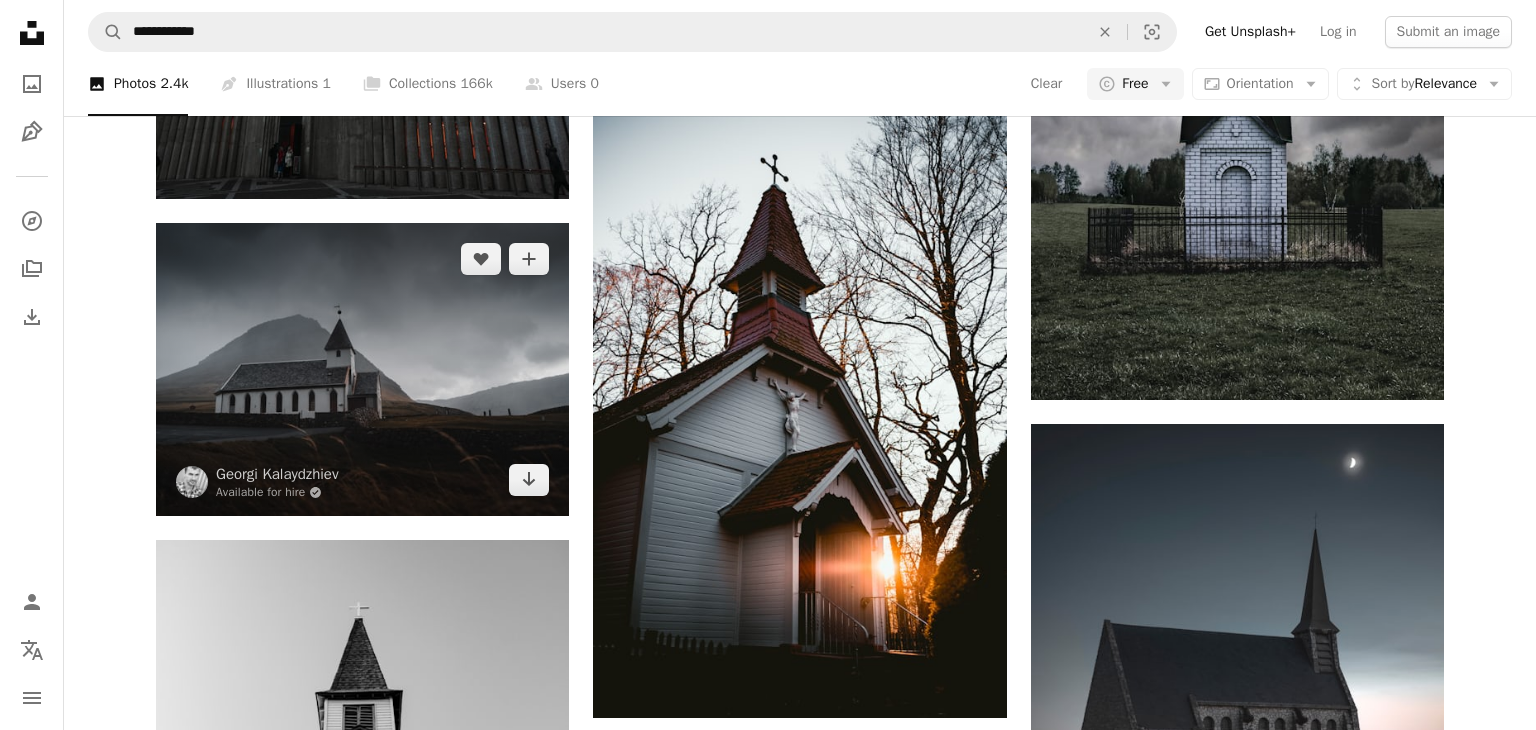 click at bounding box center [362, 369] 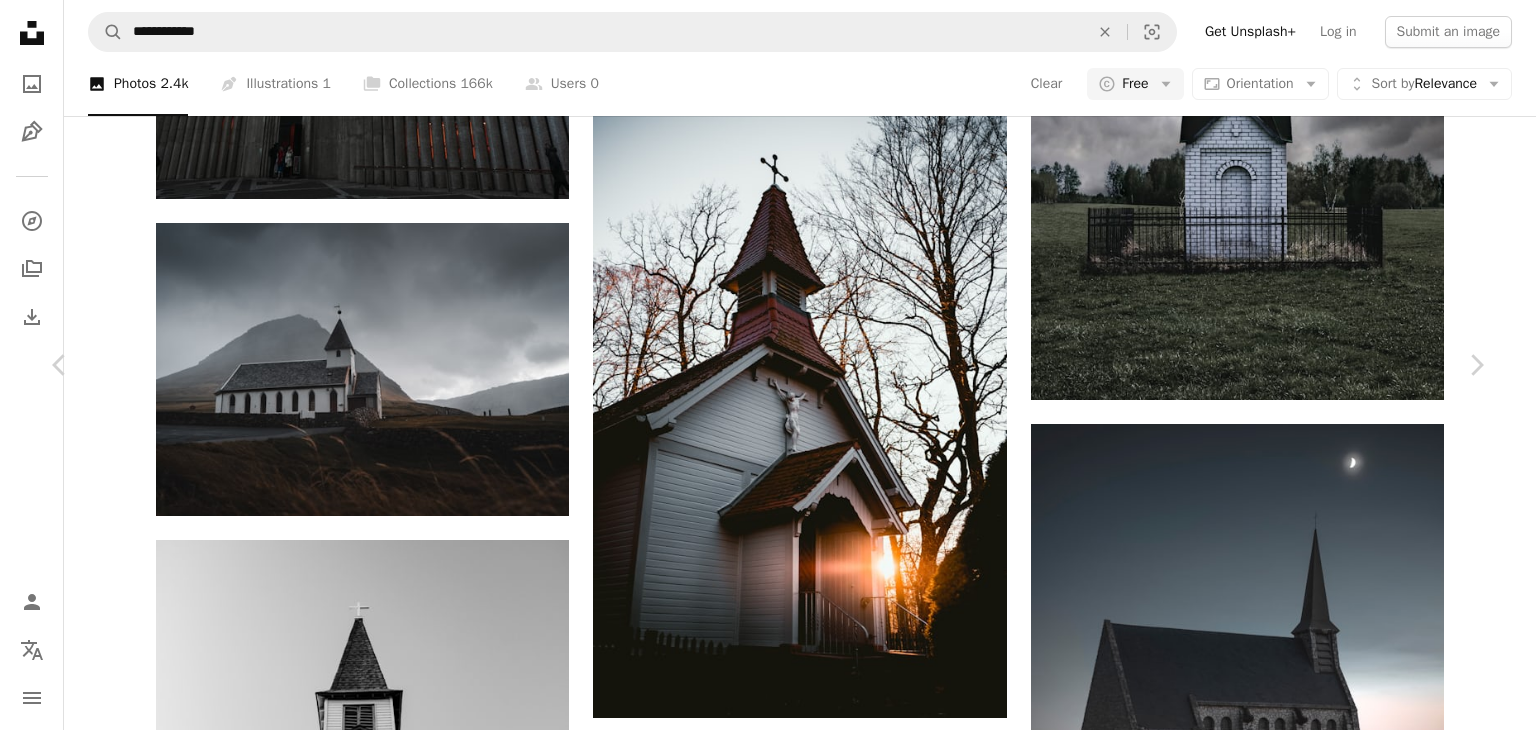 click on "Download free" at bounding box center [1287, 3127] 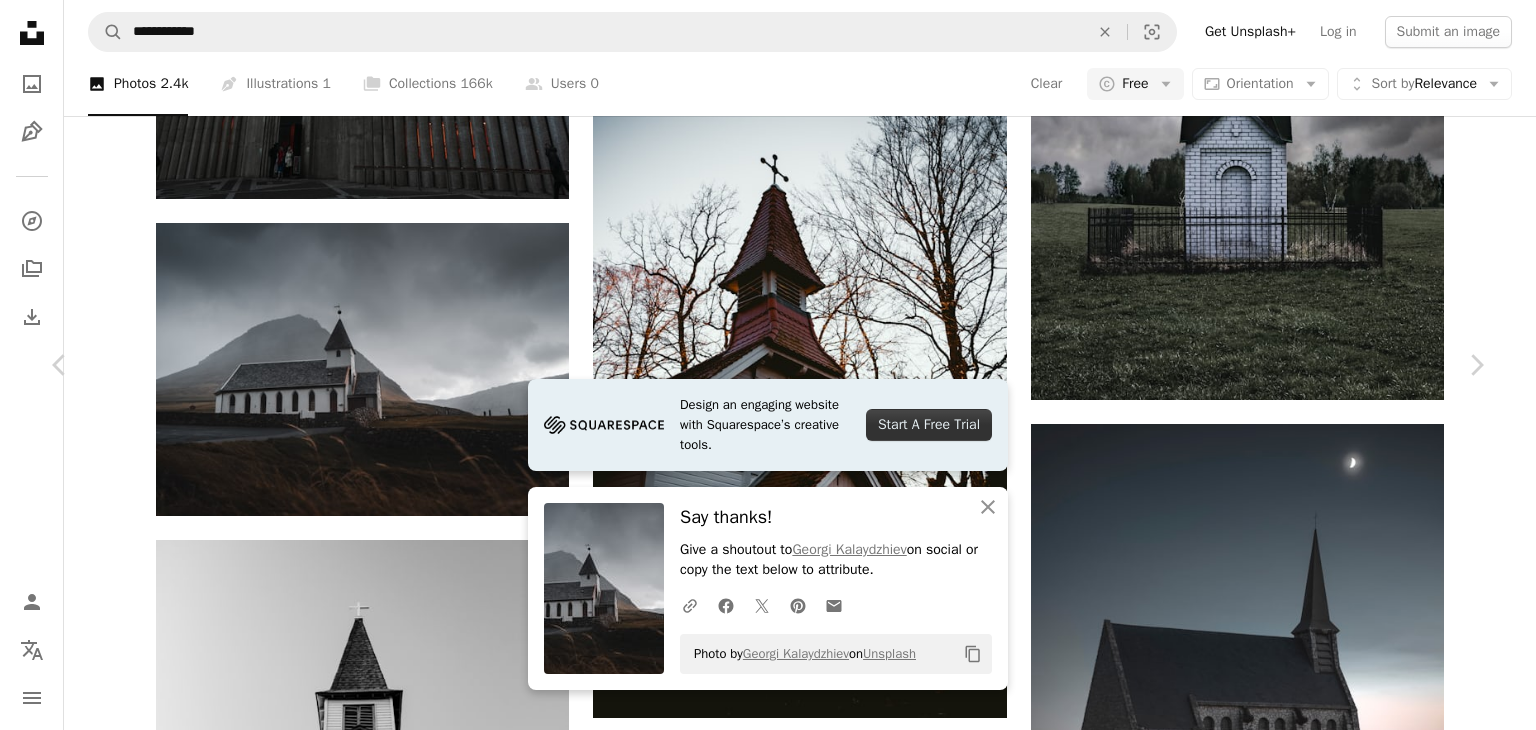 click on "An X shape Chevron left Chevron right Design an engaging website with Squarespace’s creative tools. Start A Free Trial An X shape Close Say thanks! Give a shoutout to  [FIRST] [LAST]  on social or copy the text below to attribute. A URL sharing icon (chains) Facebook icon X (formerly Twitter) icon Pinterest icon An envelope Photo by  [FIRST] [LAST]  on  Unsplash
Copy content [FIRST] [LAST] Available for hire A checkmark inside of a circle A heart A plus sign Edit image   Plus sign for Unsplash+ Download free Chevron down Zoom in Views 1,113,838 Downloads 34,954 Featured in Photos ,  Spirituality ,  Wallpapers A forward-right arrow Share Info icon Info More Actions A map marker Faroe Islands Calendar outlined Published on  November 28, 2022 Camera SONY, ILCE-7RM3 Safety Free to use under the  Unsplash License wallpaper sunset outdoor autumn clouds fall church storm wallpapers backgrounds spirituality mood moody faroe islands faroe house outdoors countryside housing rural Backgrounds  |" at bounding box center [768, 3445] 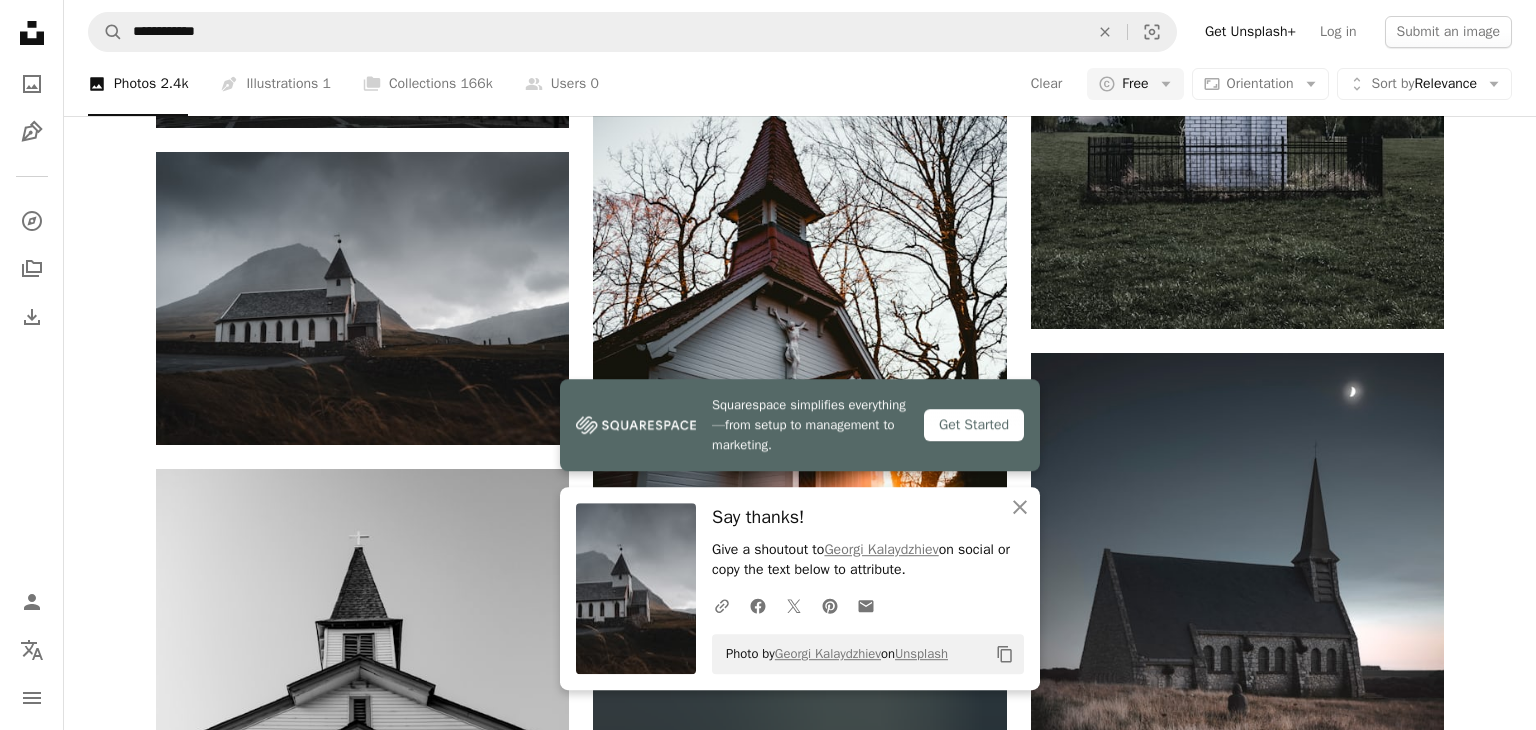 scroll, scrollTop: 4816, scrollLeft: 0, axis: vertical 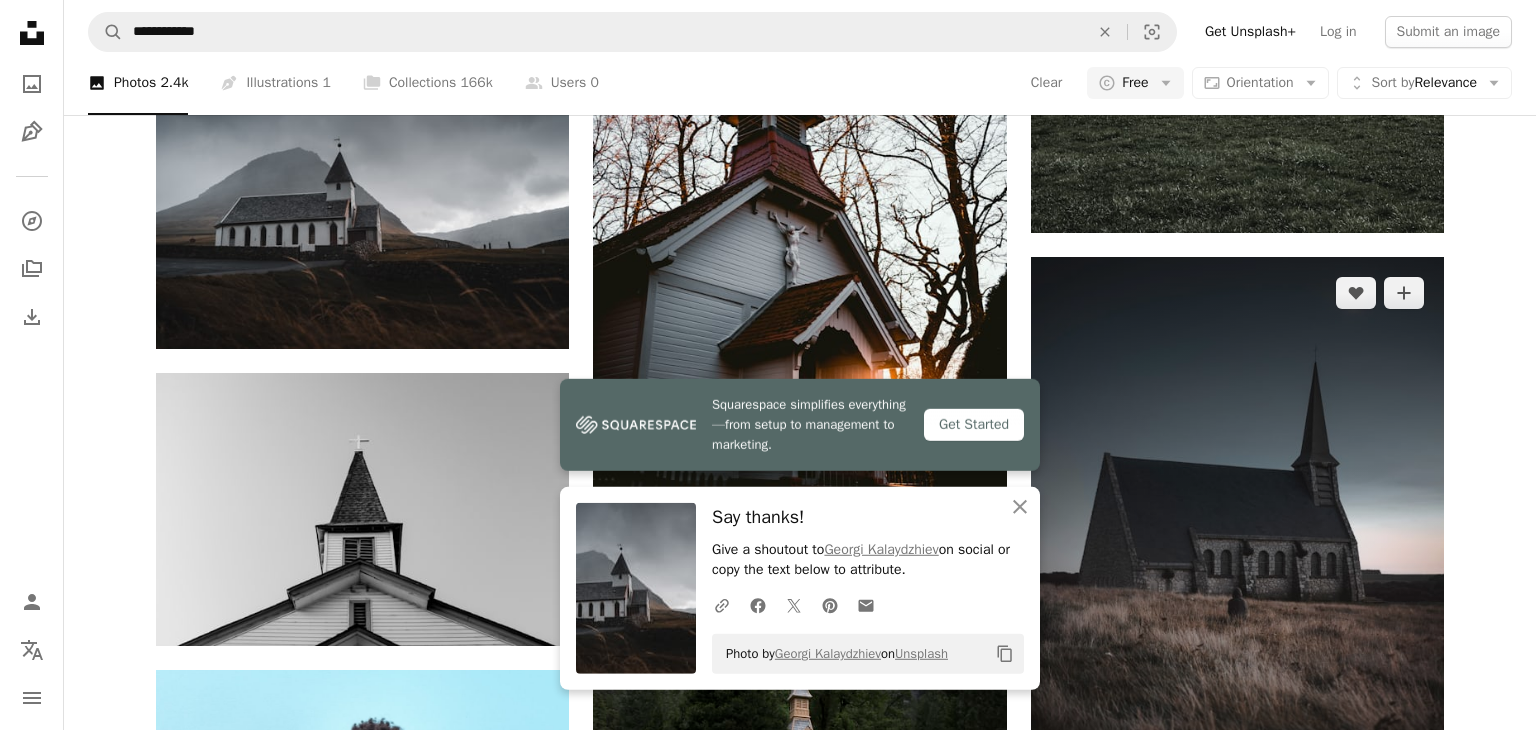 click at bounding box center [1237, 567] 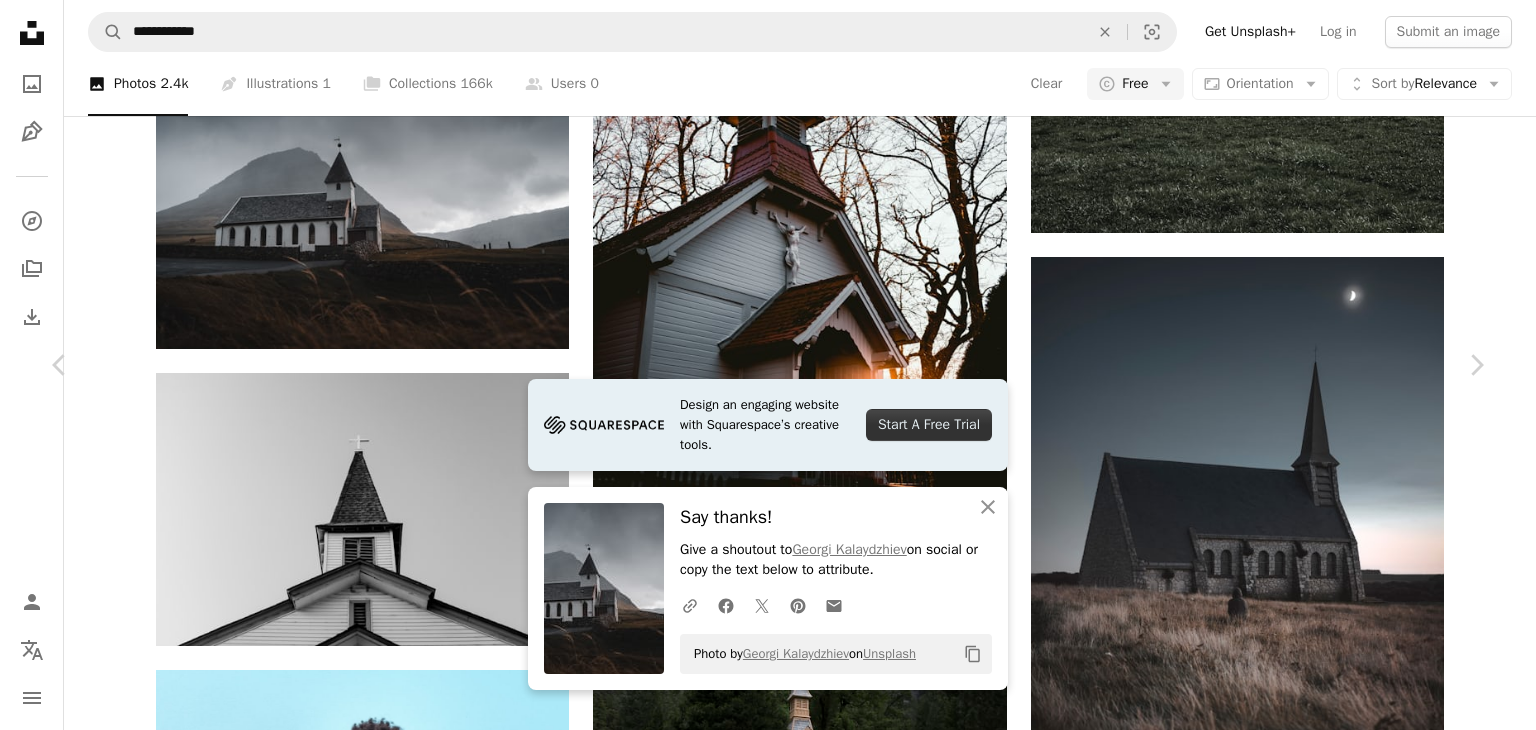 click on "Download free" at bounding box center [1287, 2960] 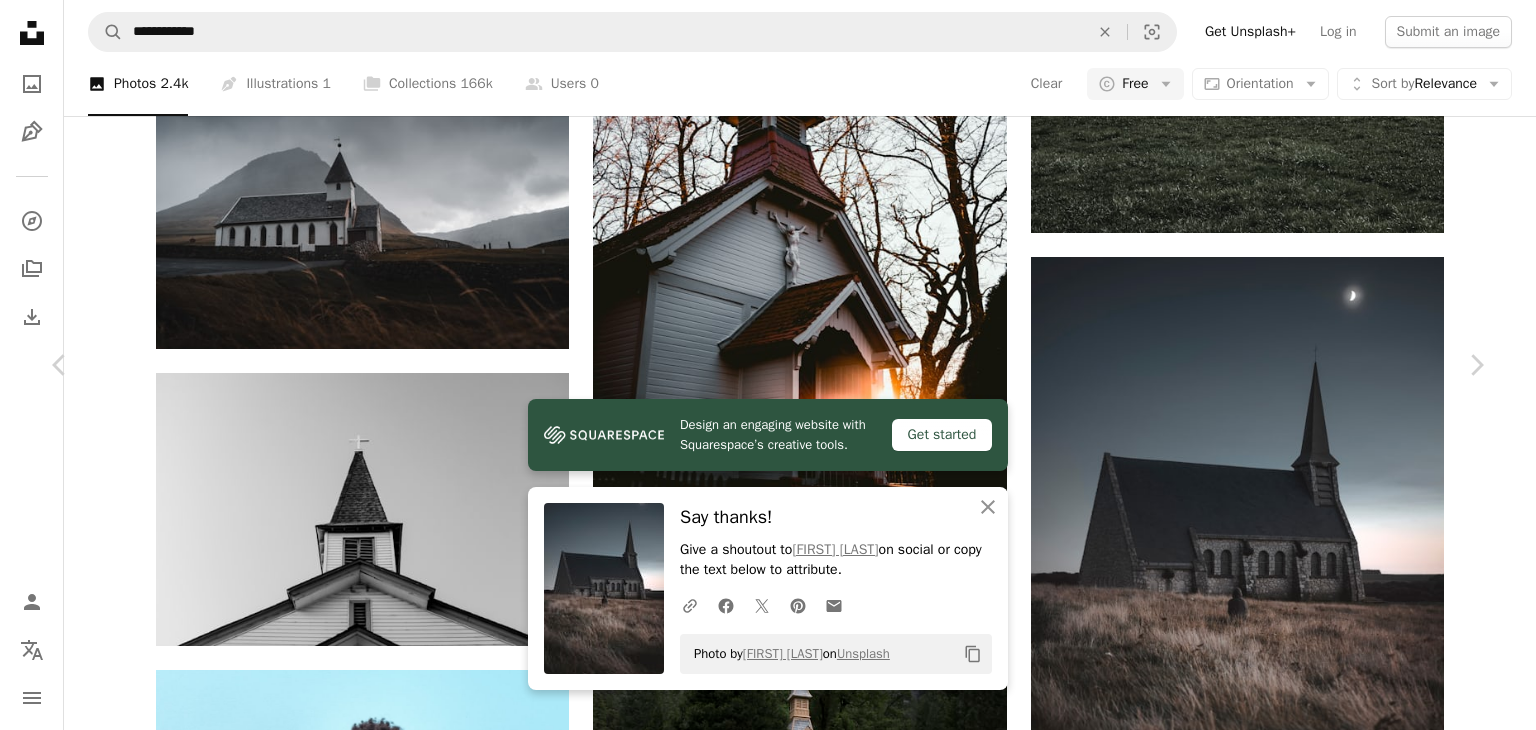 click on "An X shape Chevron left Chevron right Design an engaging website with Squarespace’s creative tools. Get started An X shape Close Say thanks! Give a shoutout to  [FIRST] [LAST]  on social or copy the text below to attribute. A URL sharing icon (chains) Facebook icon X (formerly Twitter) icon Pinterest icon An envelope Photo by  [FIRST] [LAST]  on  Unsplash
Copy content [FIRST] [LAST] [LAST] A heart A plus sign Edit image   Plus sign for Unsplash+ Download free Chevron down Zoom in Views 4,993,866 Downloads 7,242 Featured in Photos A forward-right arrow Share Info icon Info More Actions Calendar outlined Published on  March 19, 2019 Camera NIKON CORPORATION, NIKON D7100 Safety Free to use under the  Unsplash License art black dark night church shadow dream minimalism fear conceptual scenary phobia normandie building human house animal architecture plant grey Backgrounds Browse premium related images on iStock  |  Save 20% with code UNSPLASH20 View more on iStock  ↗ Related images A heart A heart" at bounding box center [768, 3278] 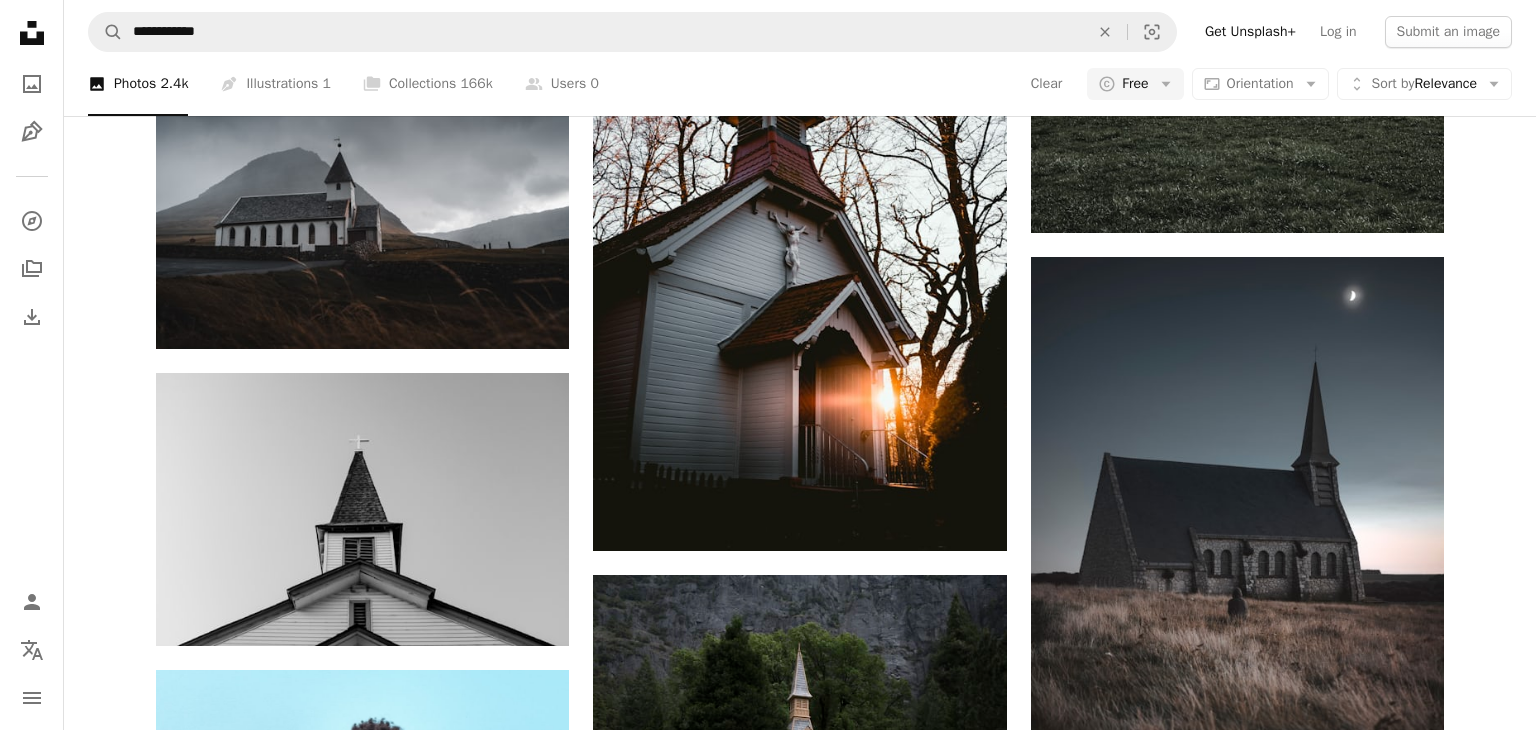 scroll, scrollTop: 4816, scrollLeft: 0, axis: vertical 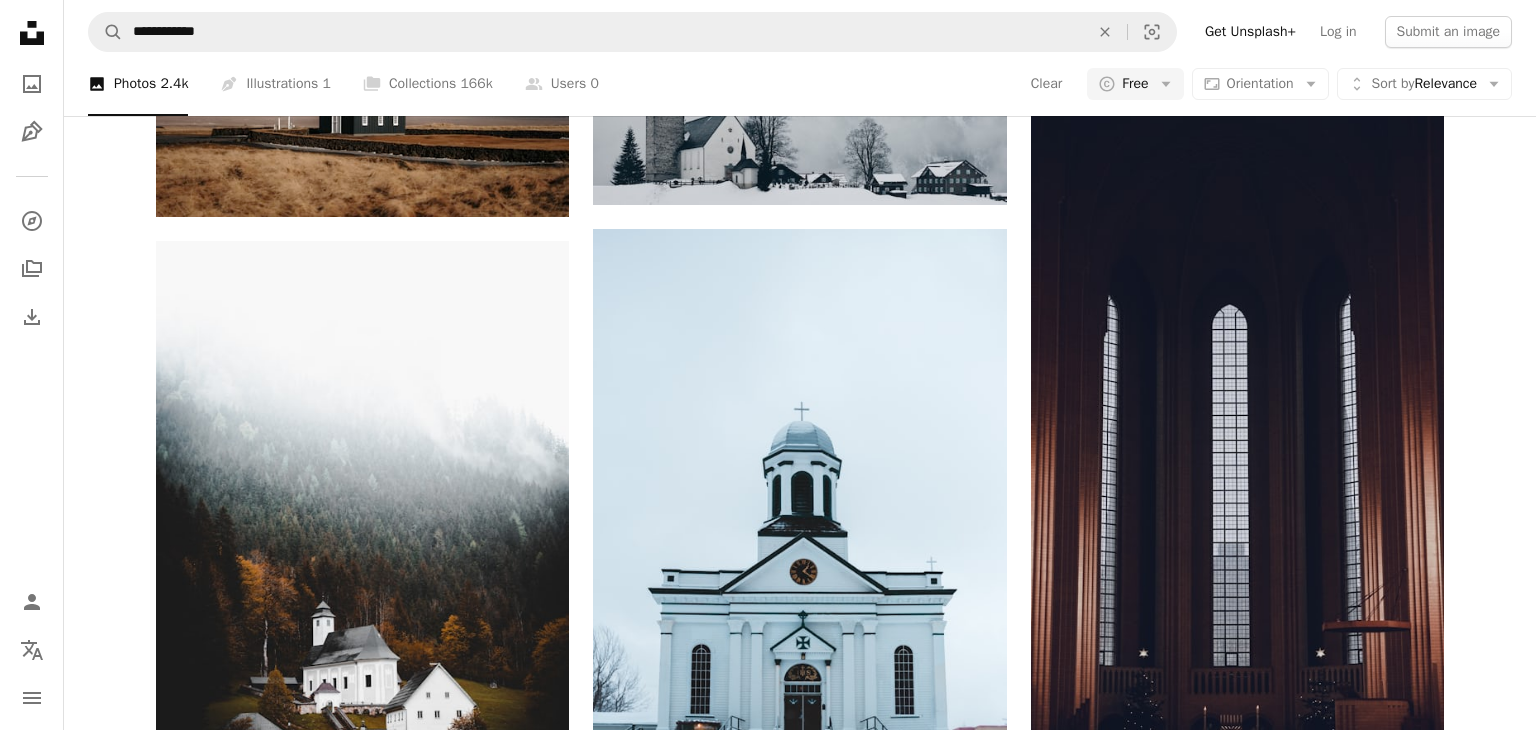 drag, startPoint x: 1518, startPoint y: 620, endPoint x: 1526, endPoint y: 633, distance: 15.264338 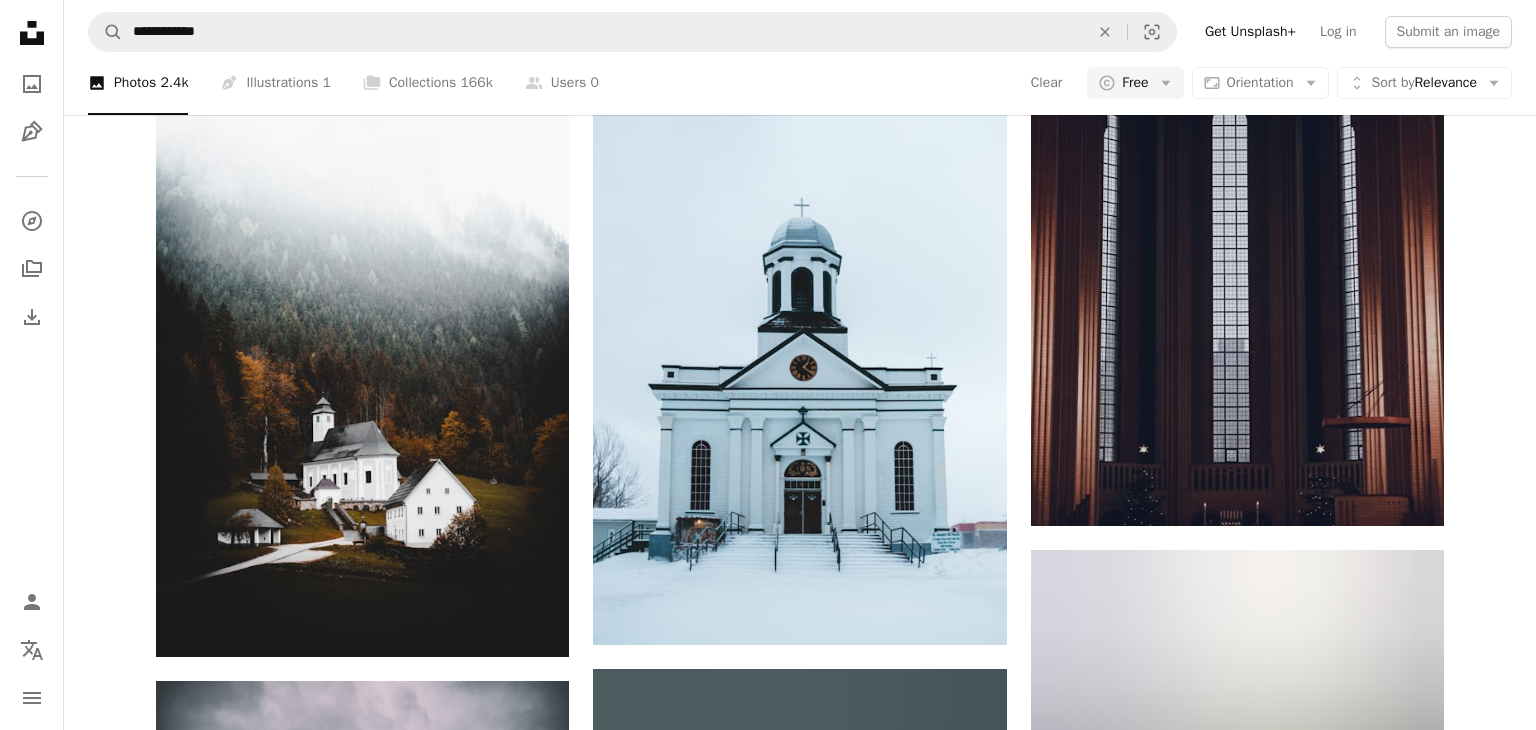 scroll, scrollTop: 18317, scrollLeft: 0, axis: vertical 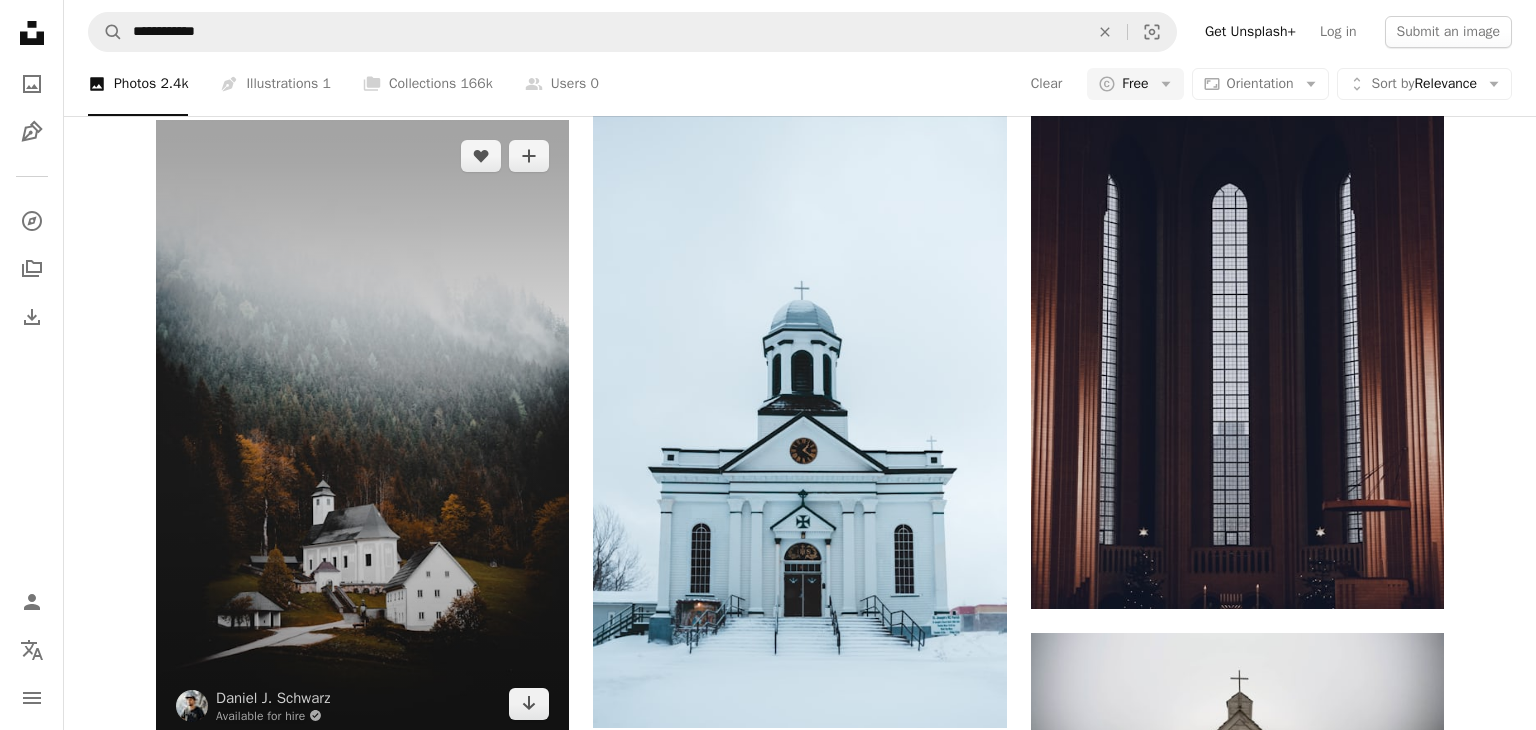 click at bounding box center [362, 430] 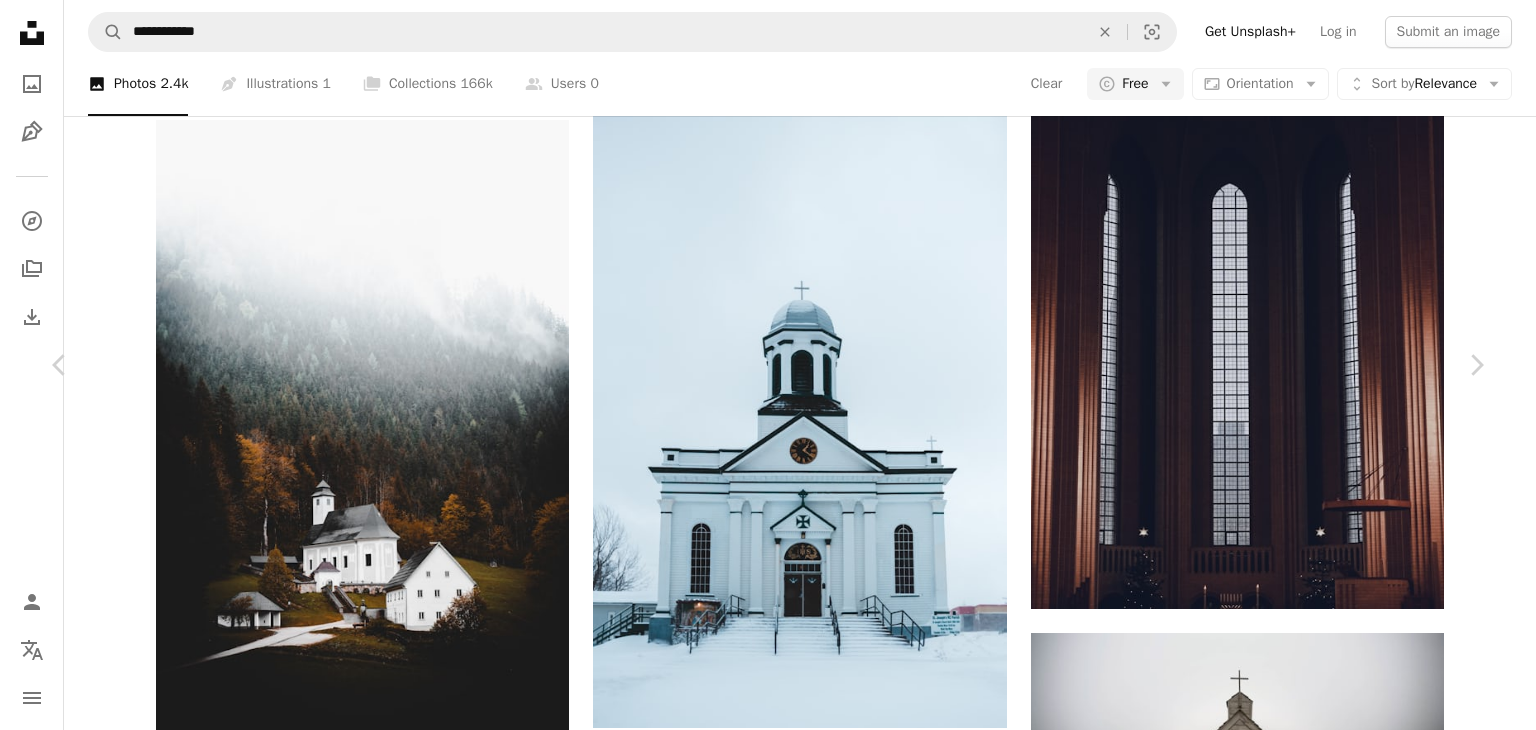 click on "Download free" at bounding box center (1287, 4068) 